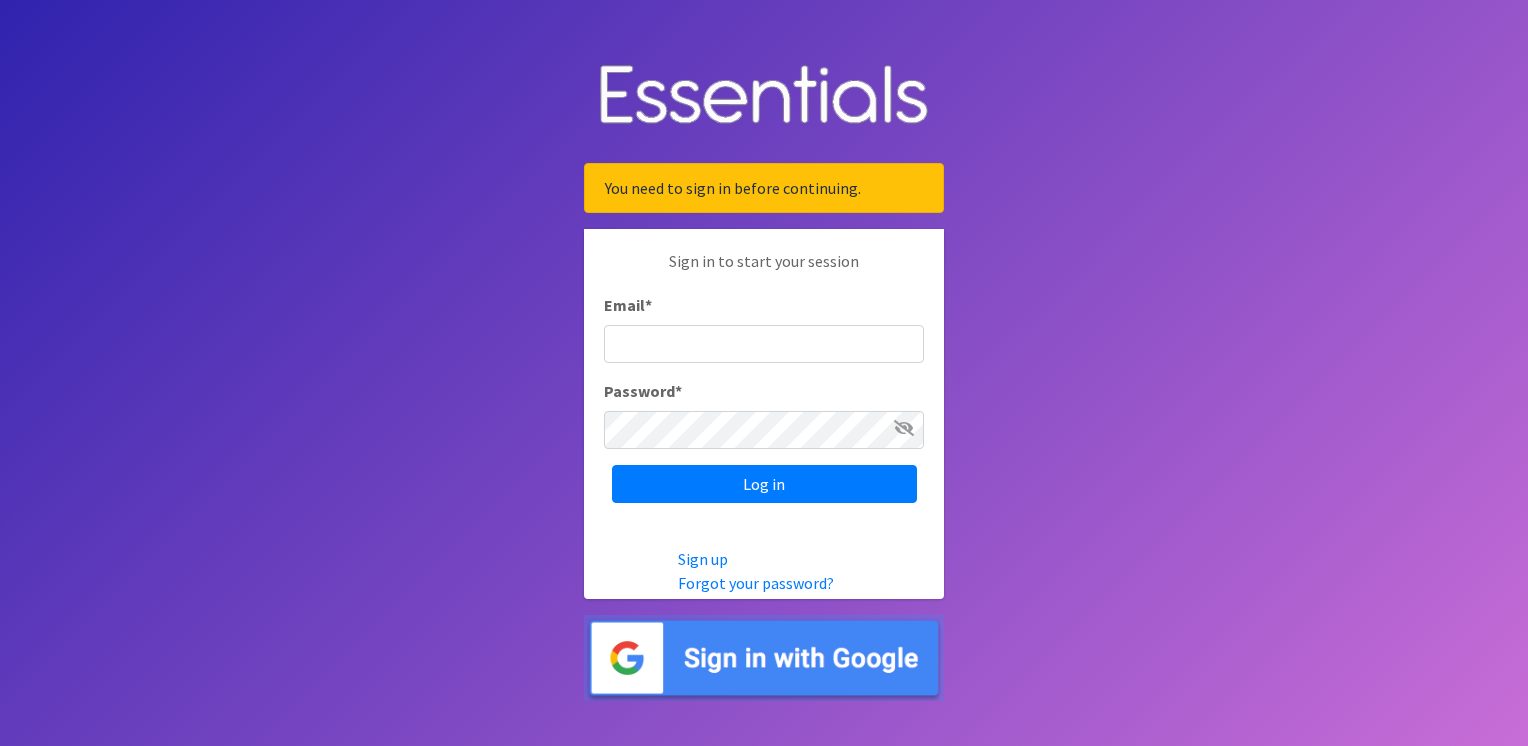 scroll, scrollTop: 0, scrollLeft: 0, axis: both 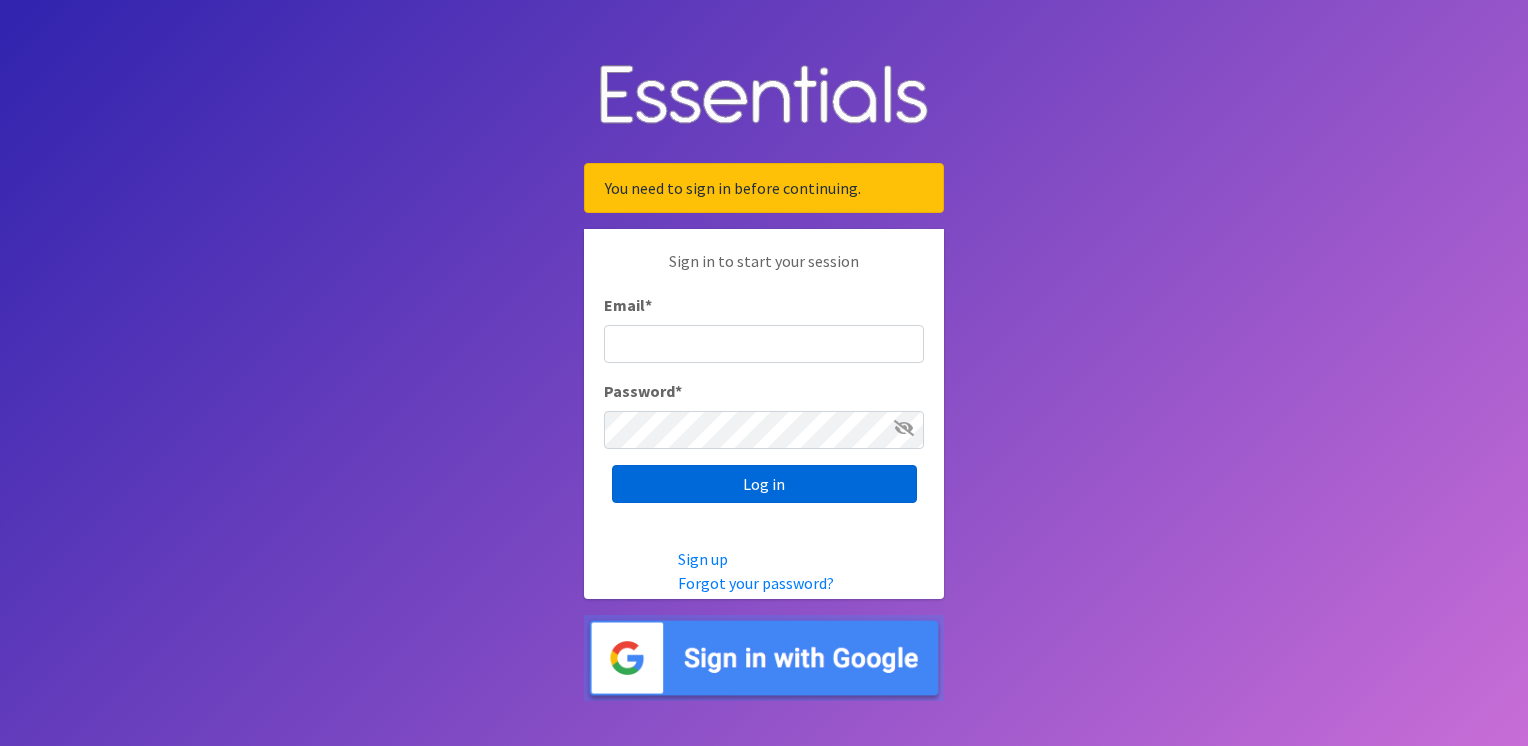 type on "service@example.com" 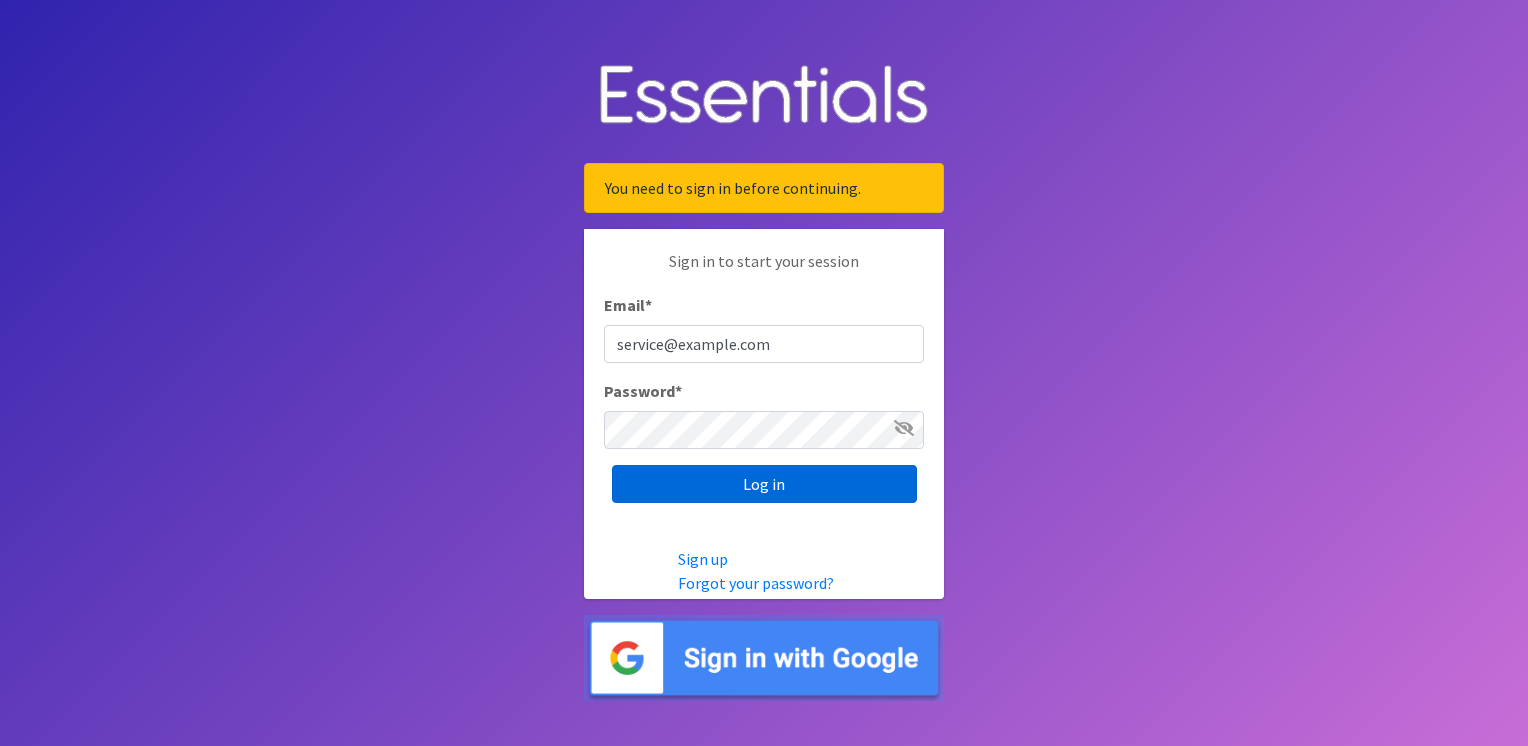 click on "Log in" at bounding box center (764, 484) 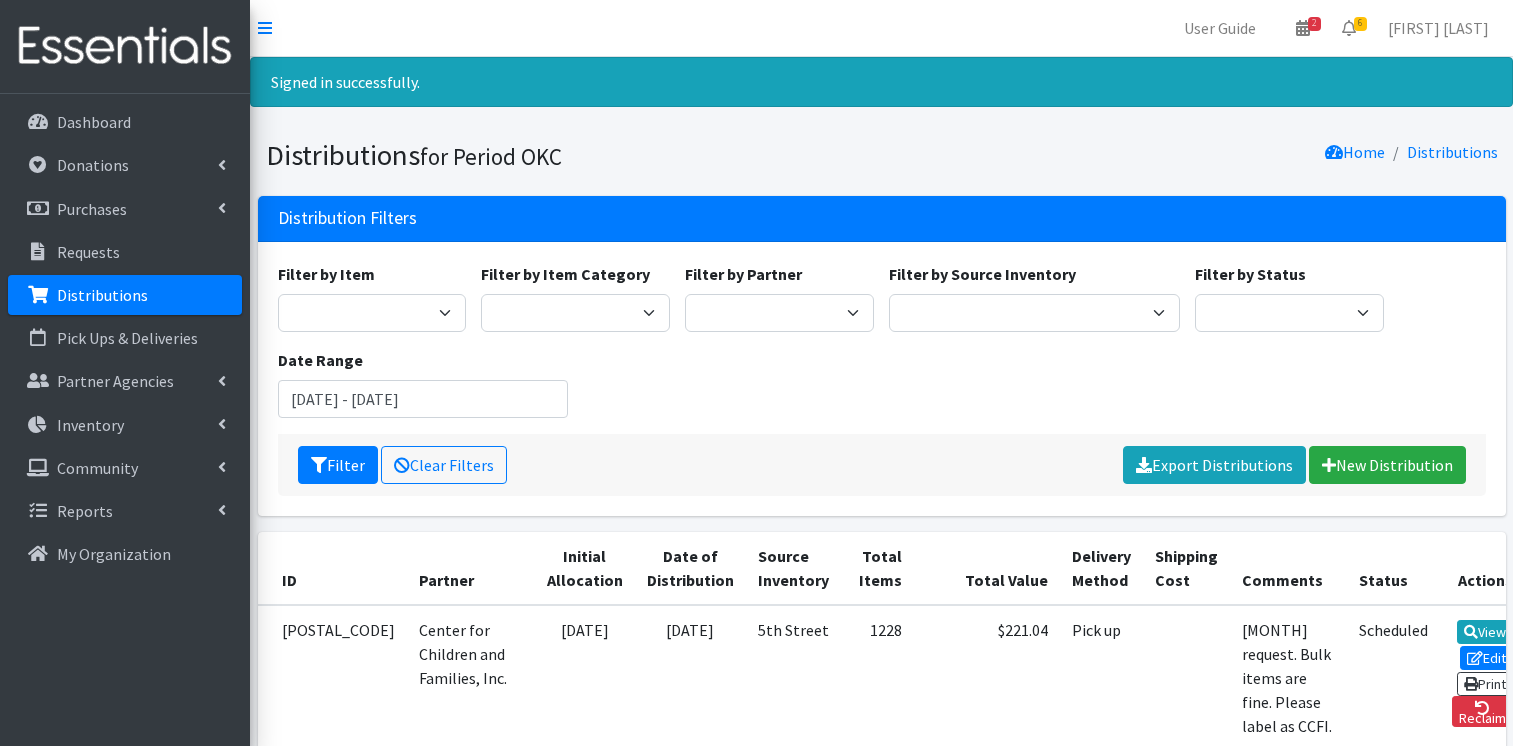 scroll, scrollTop: 0, scrollLeft: 0, axis: both 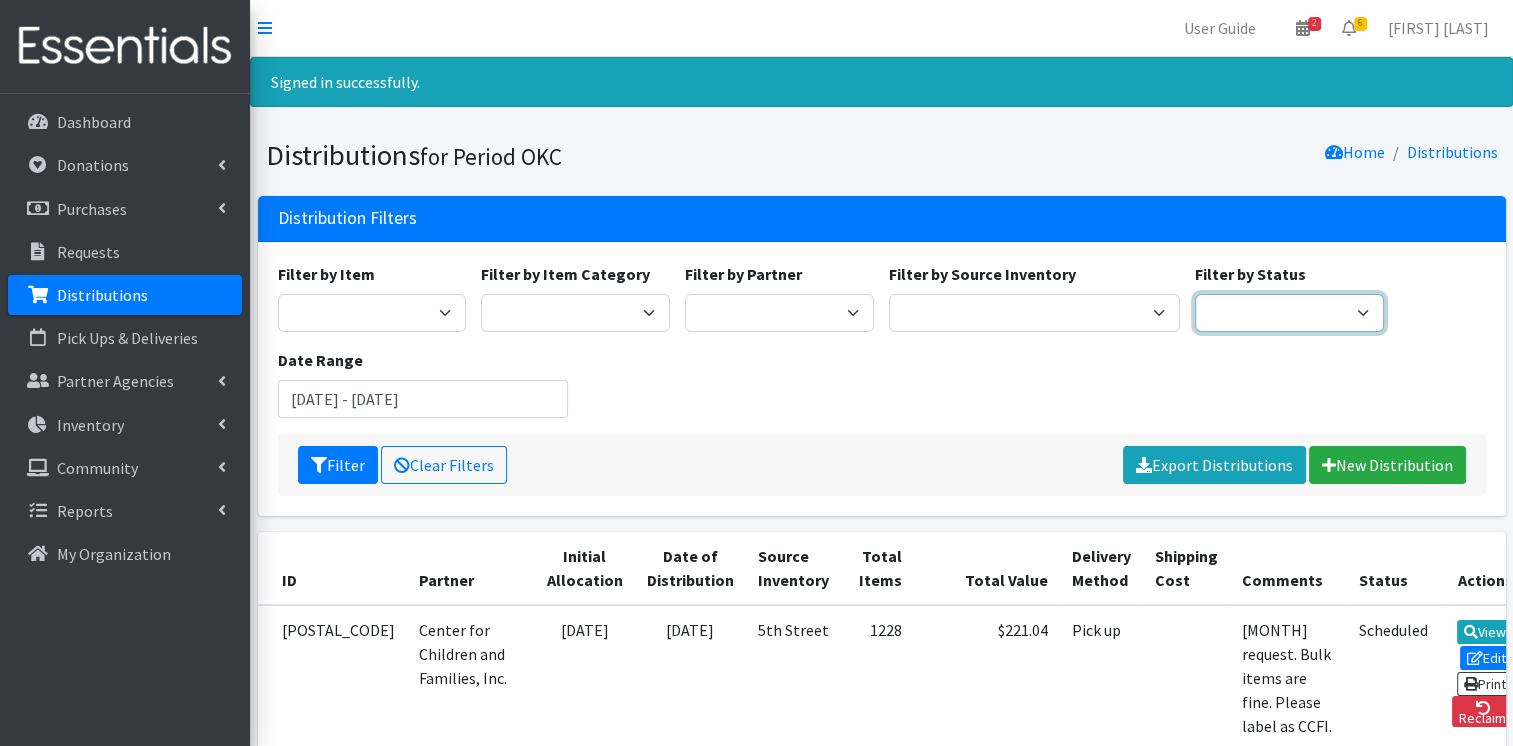 click on "Scheduled
Complete" at bounding box center (1289, 313) 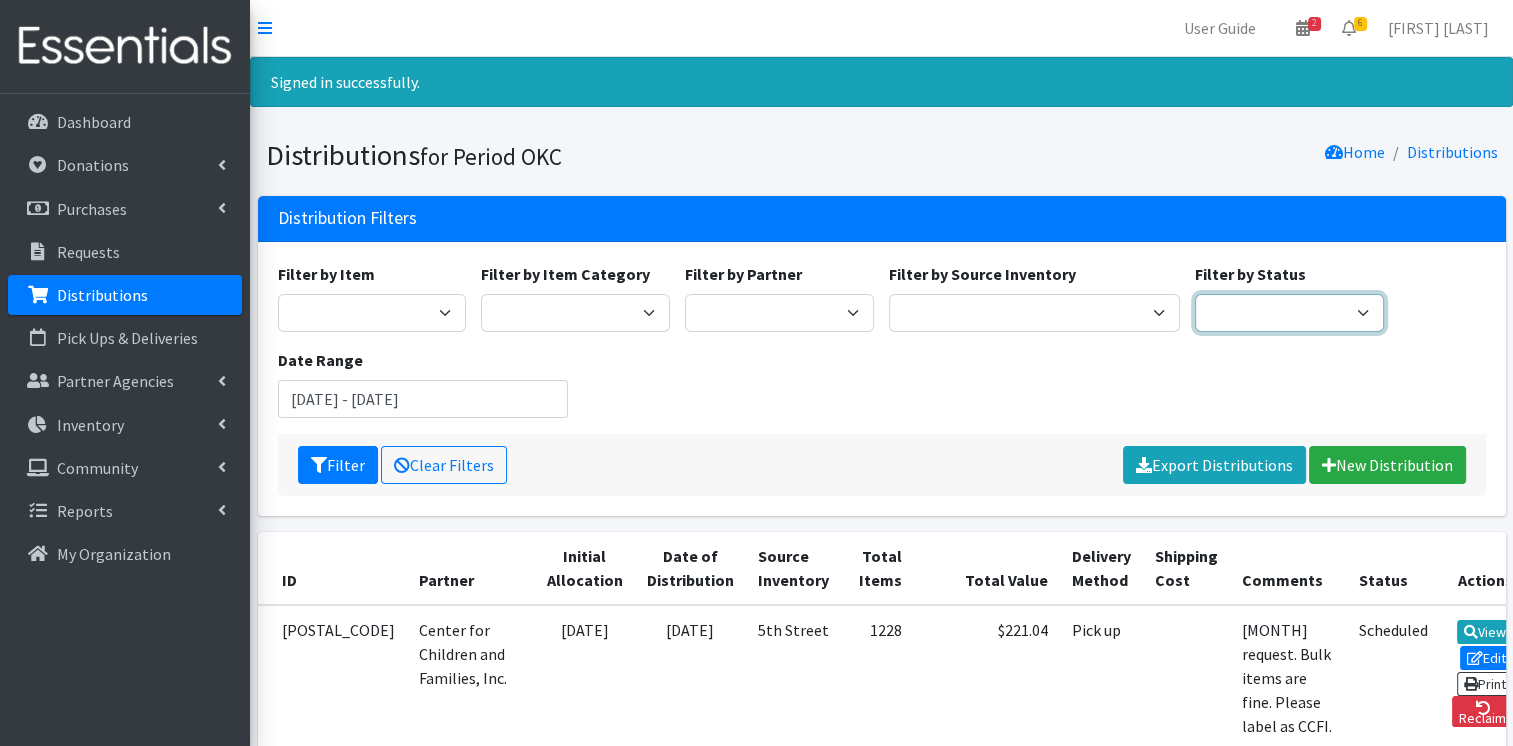 select on "5" 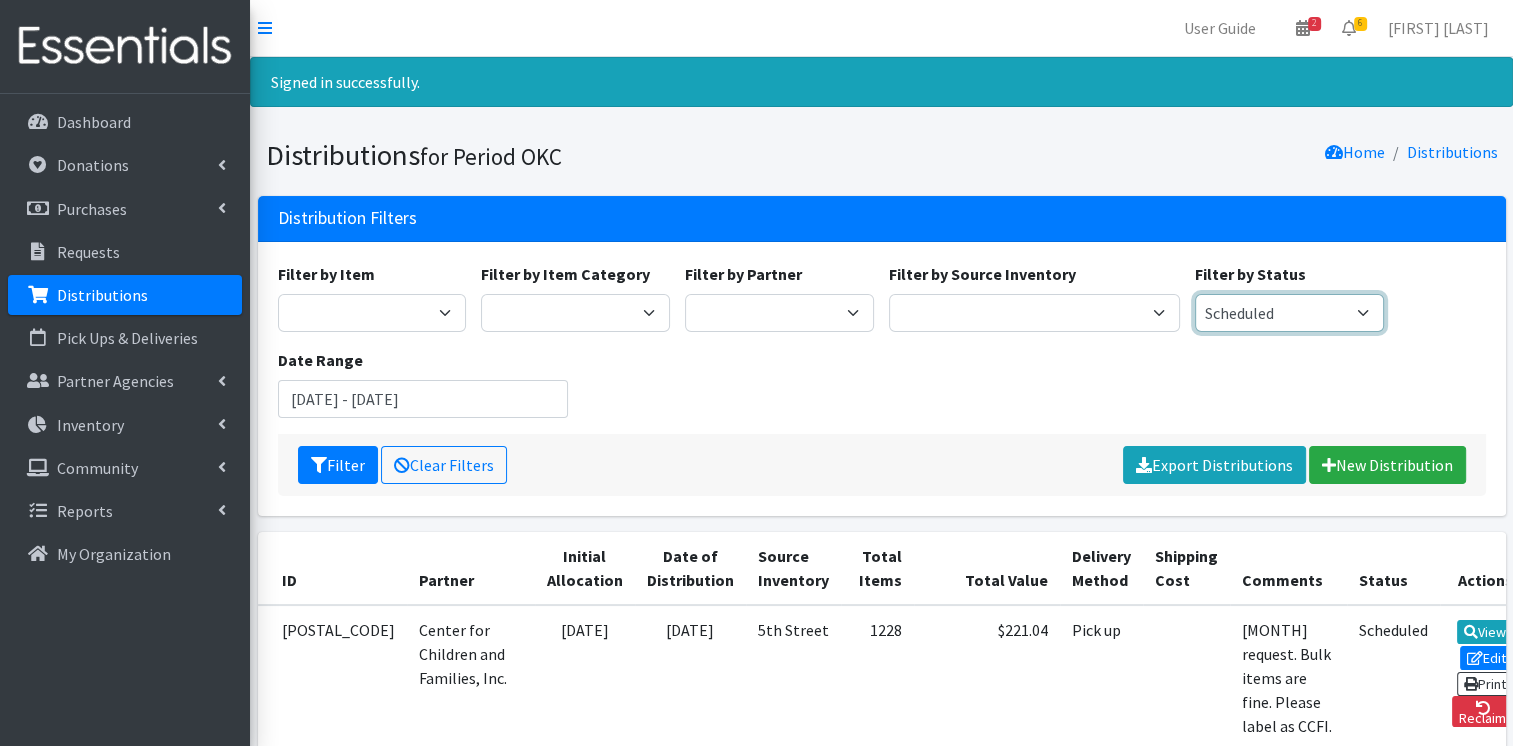 click on "Scheduled
Complete" at bounding box center (1289, 313) 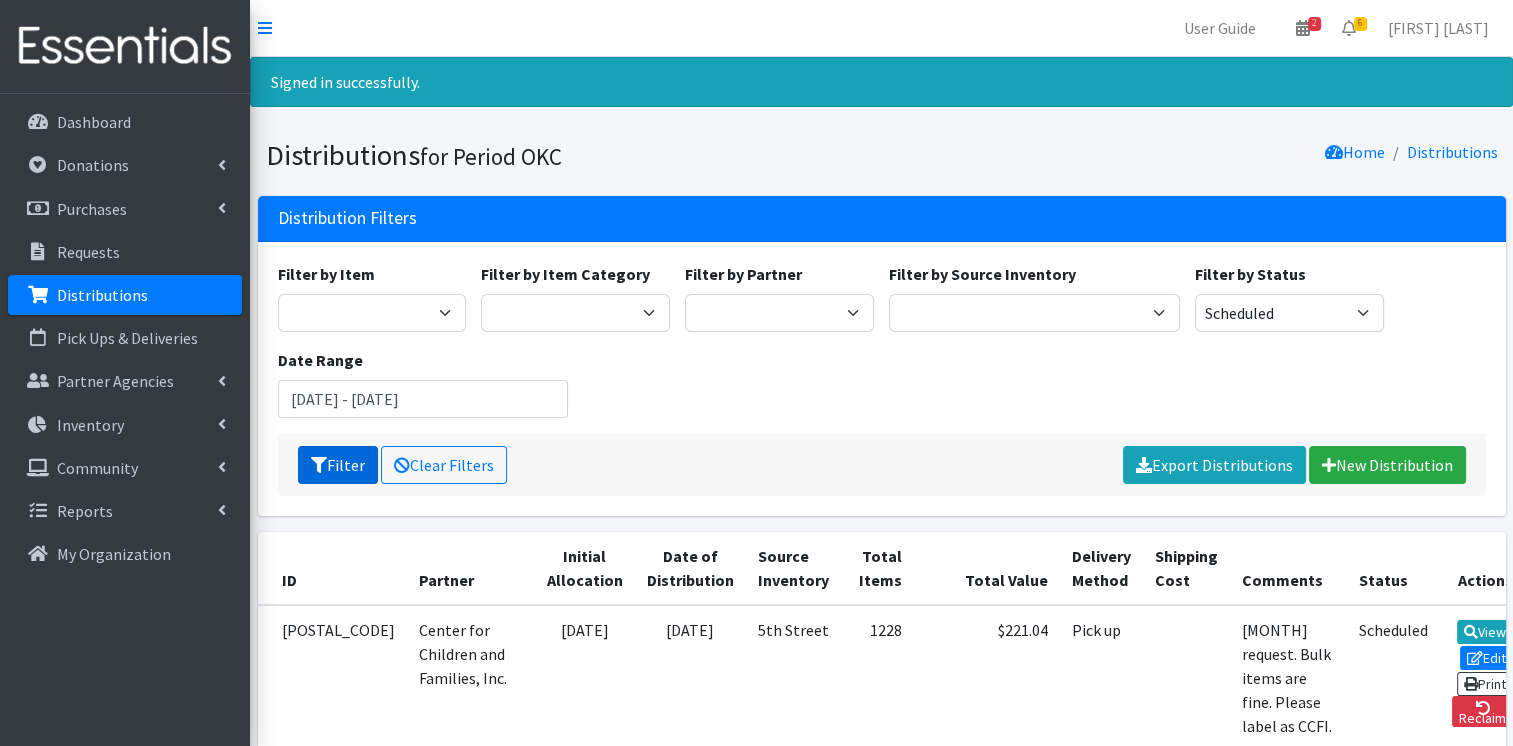 click on "Filter" at bounding box center [338, 465] 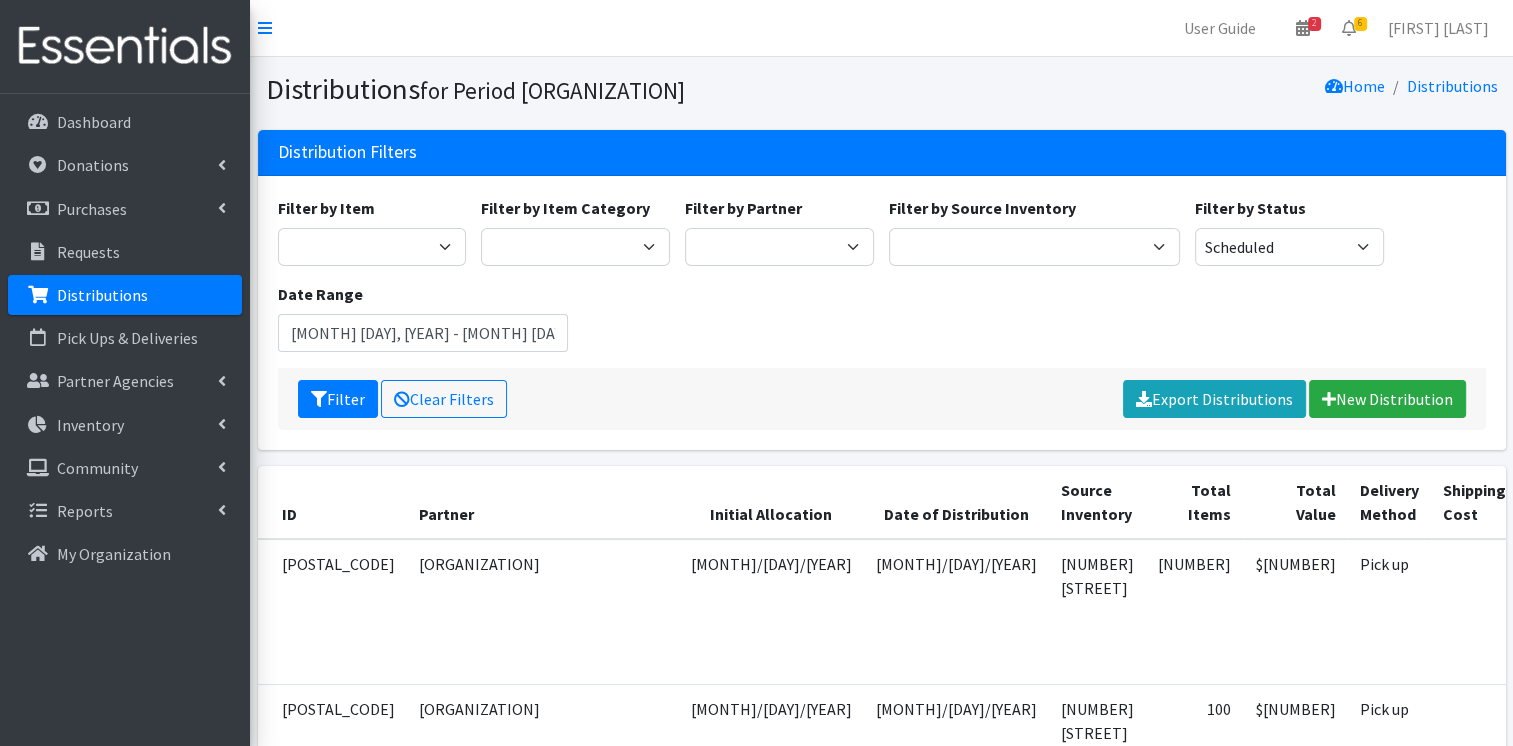 scroll, scrollTop: 896, scrollLeft: 0, axis: vertical 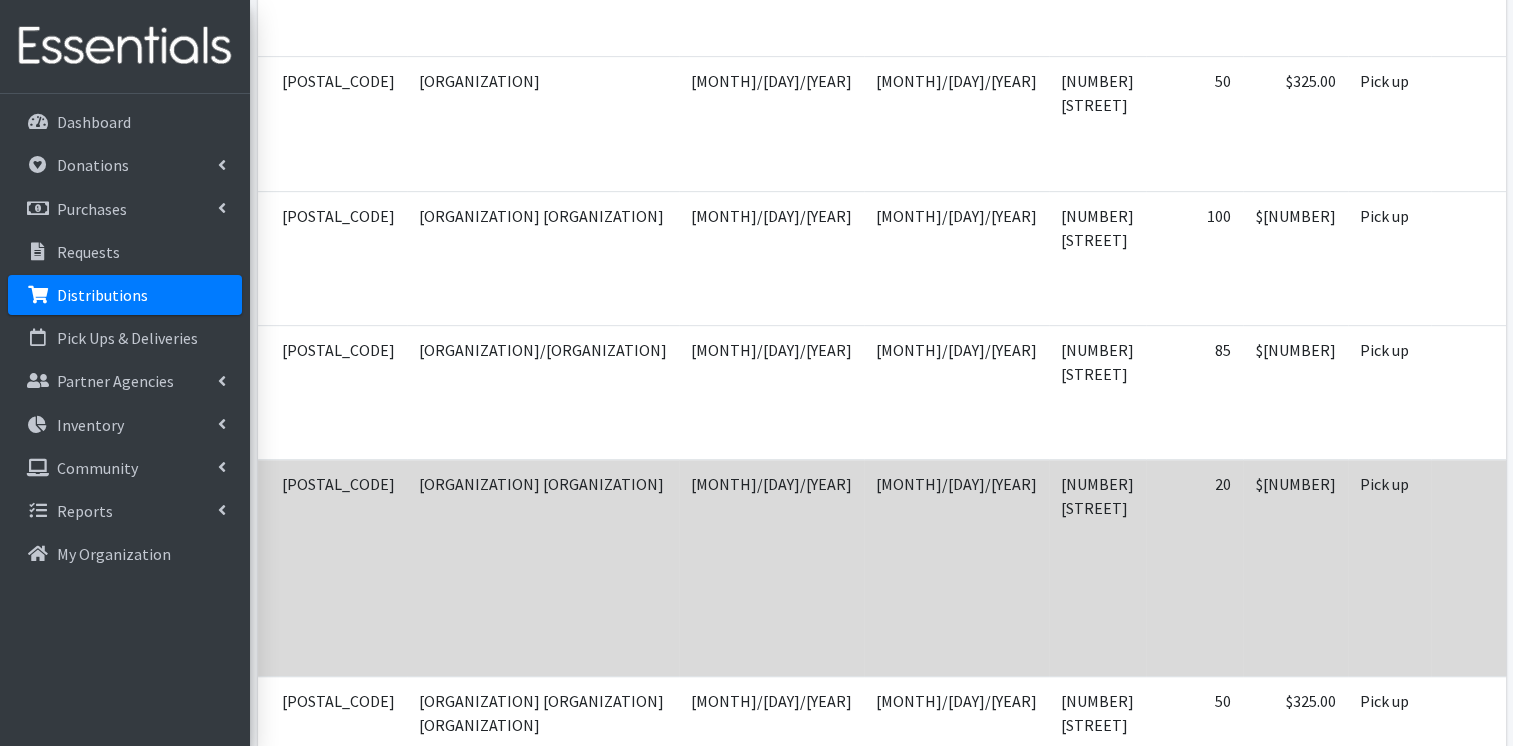 click on "View" at bounding box center (1850, 486) 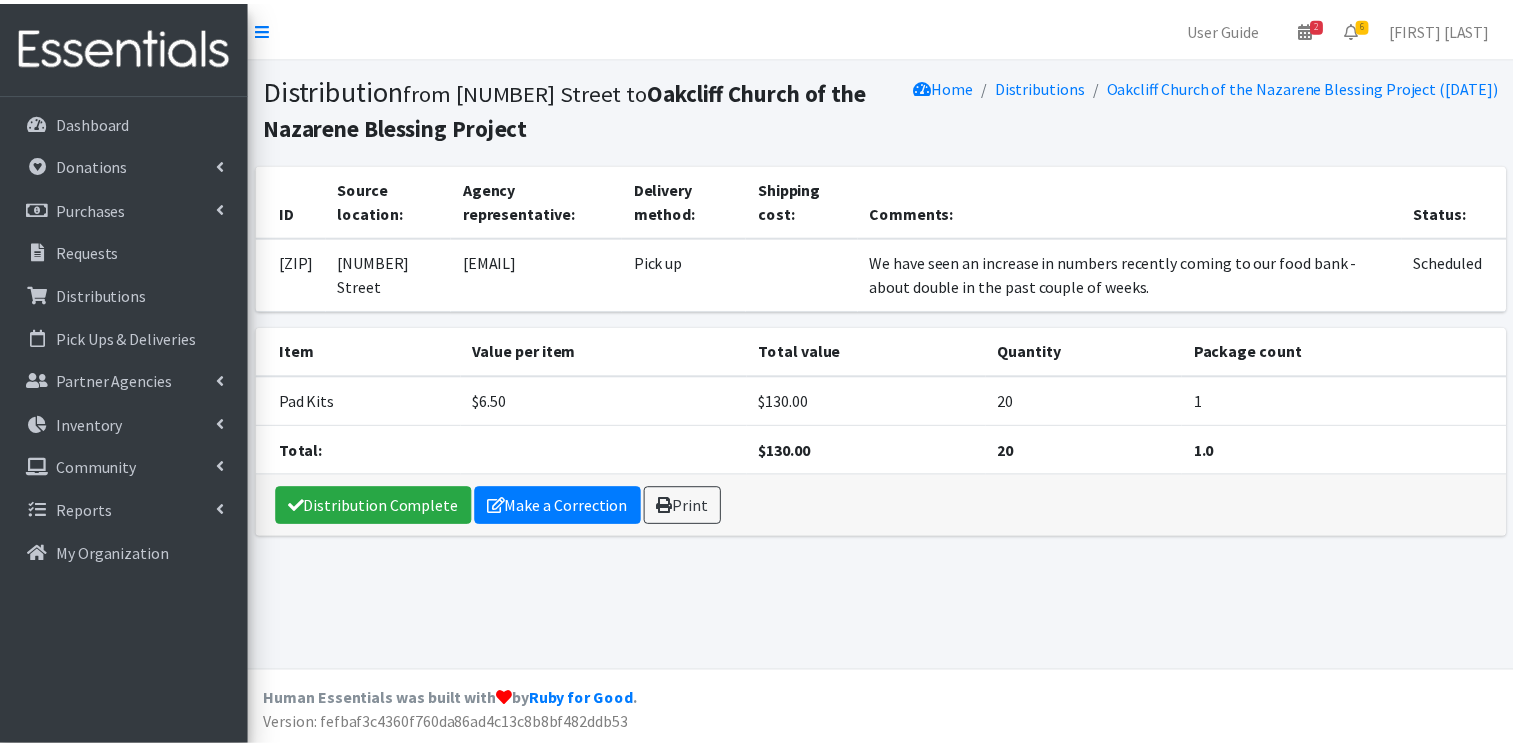 scroll, scrollTop: 0, scrollLeft: 0, axis: both 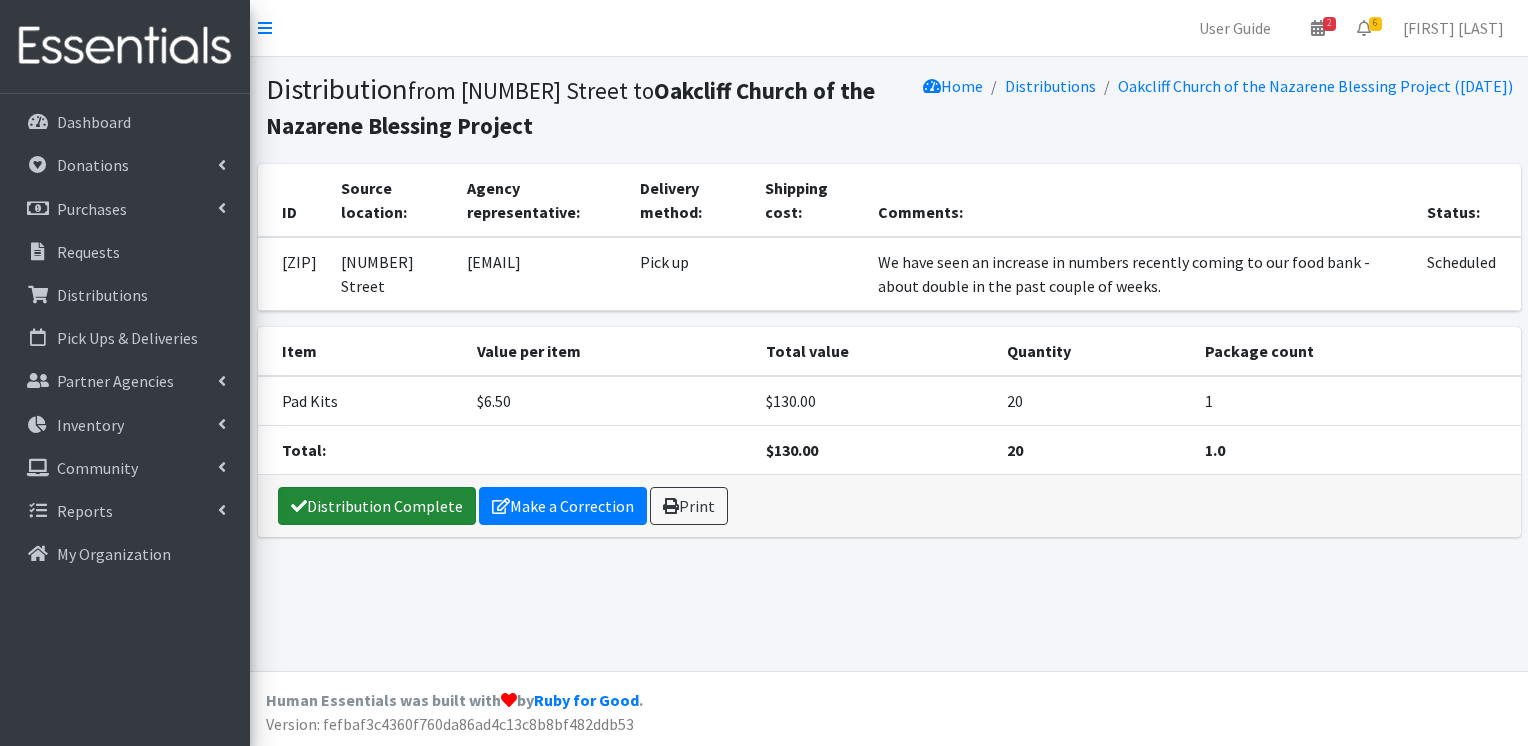 click on "Distribution Complete" at bounding box center [377, 506] 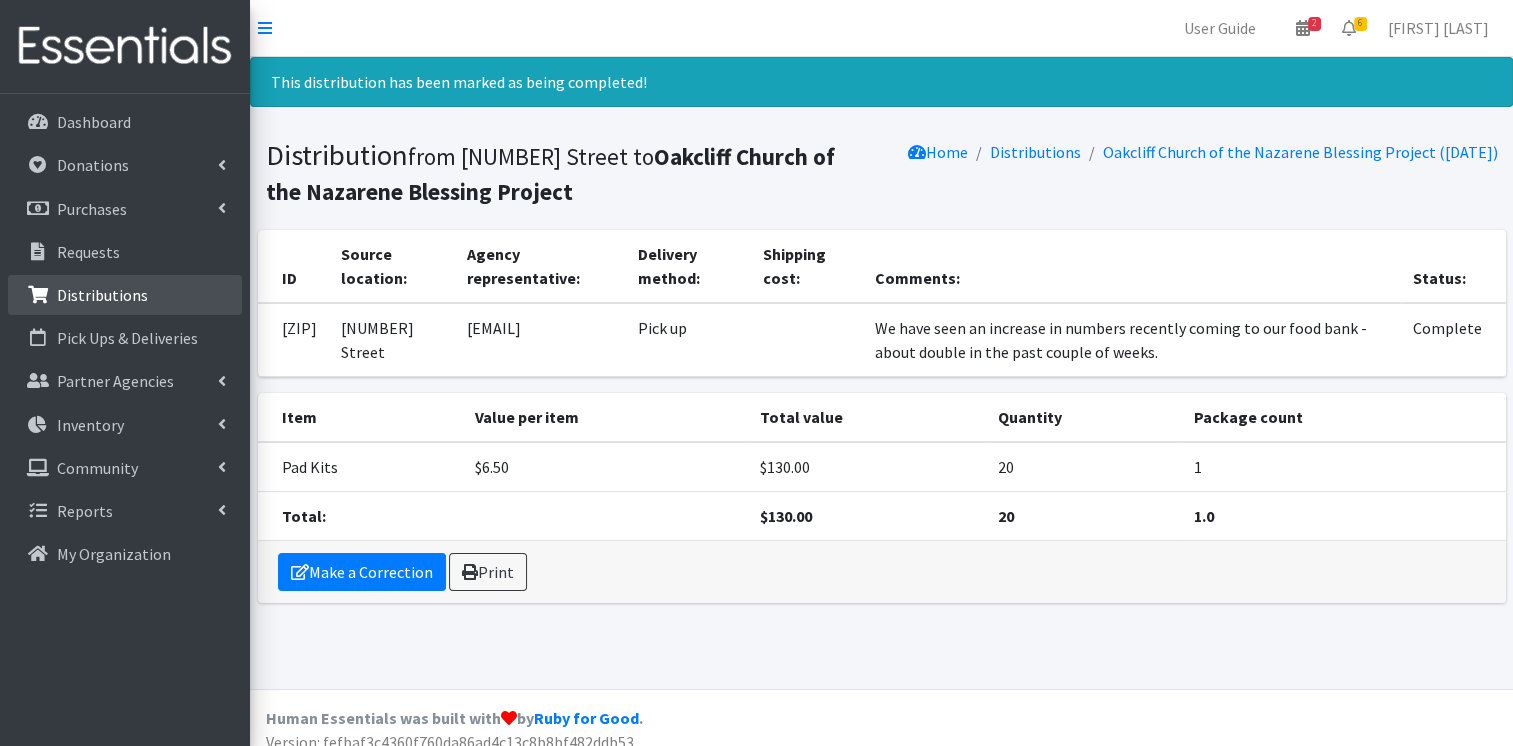 click on "Distributions" at bounding box center (125, 295) 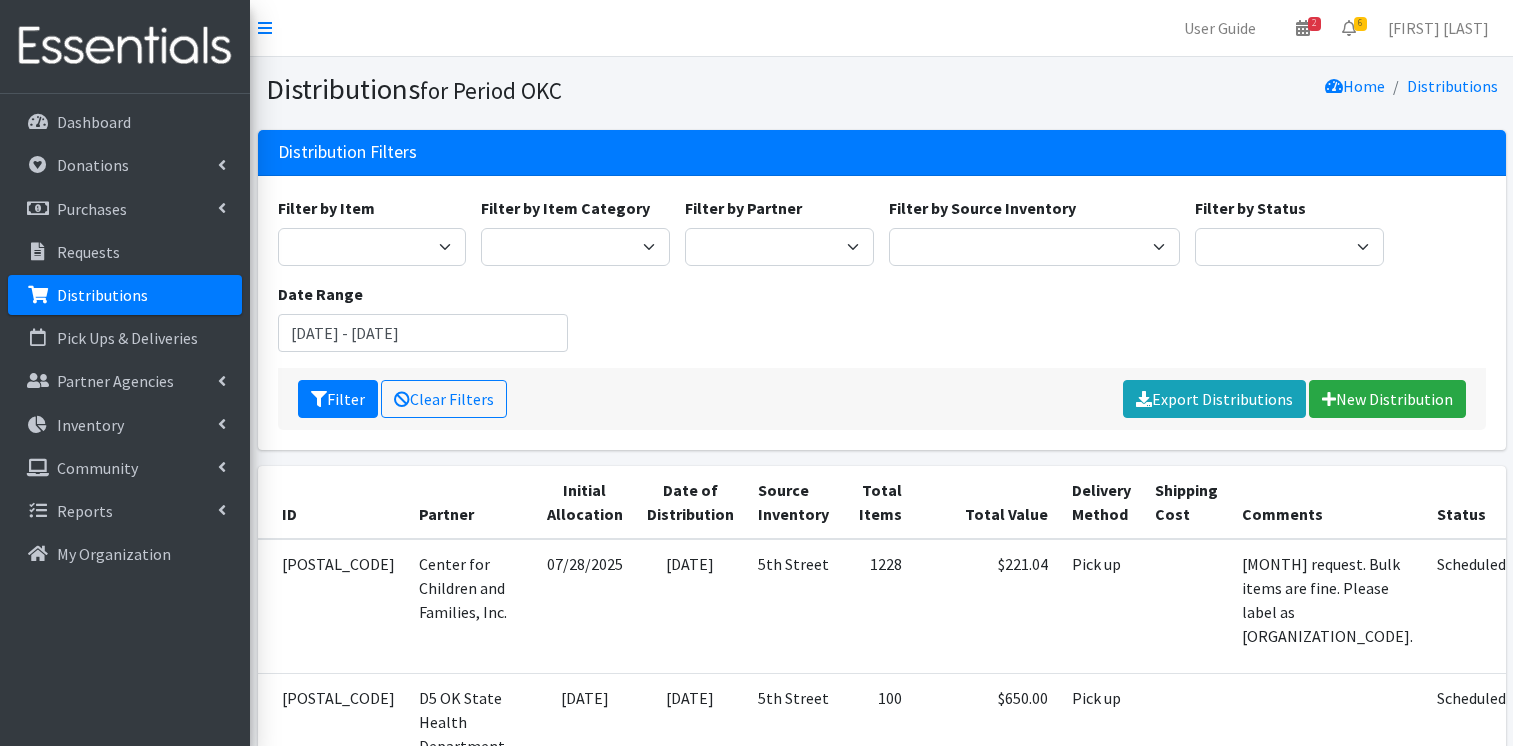 scroll, scrollTop: 0, scrollLeft: 0, axis: both 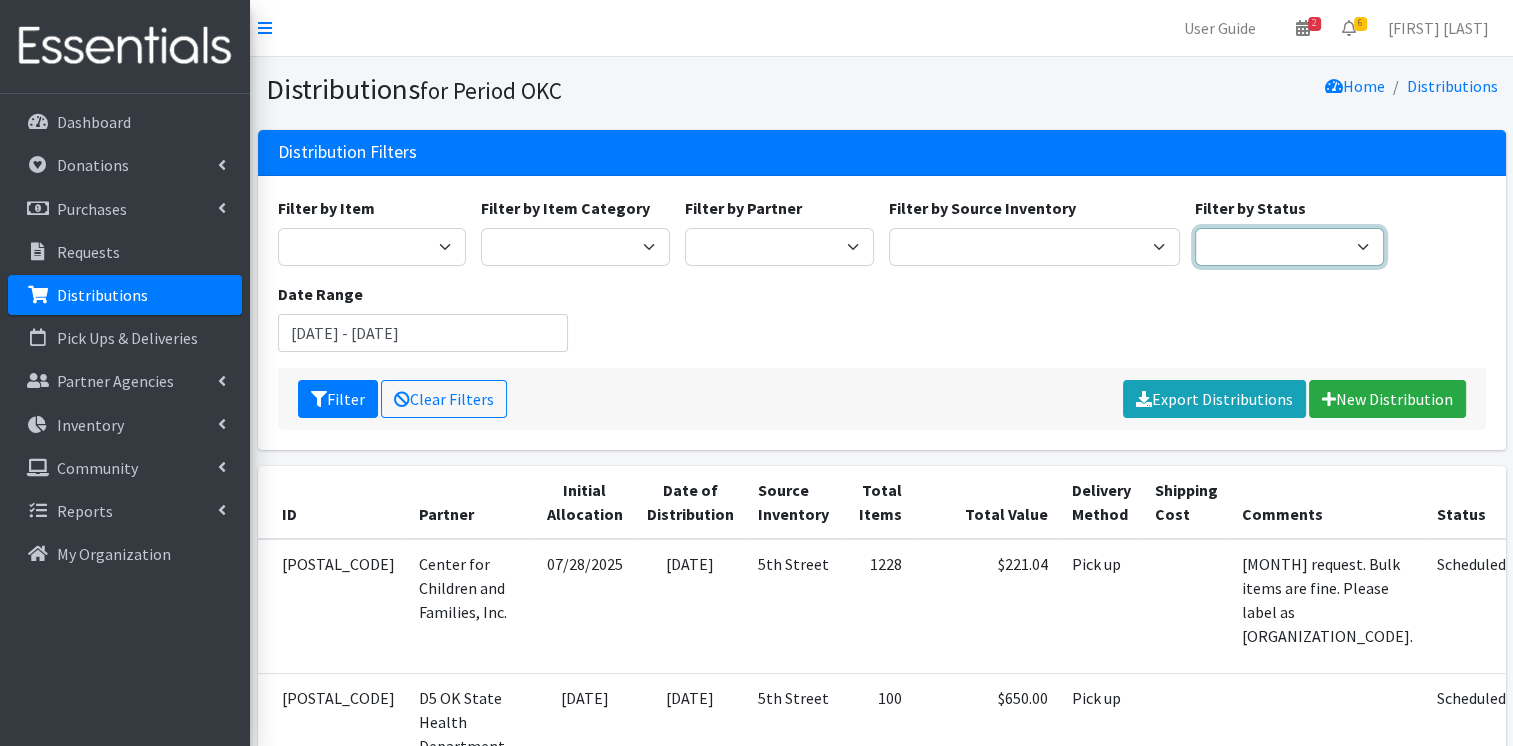 click on "Scheduled
Complete" at bounding box center (1289, 247) 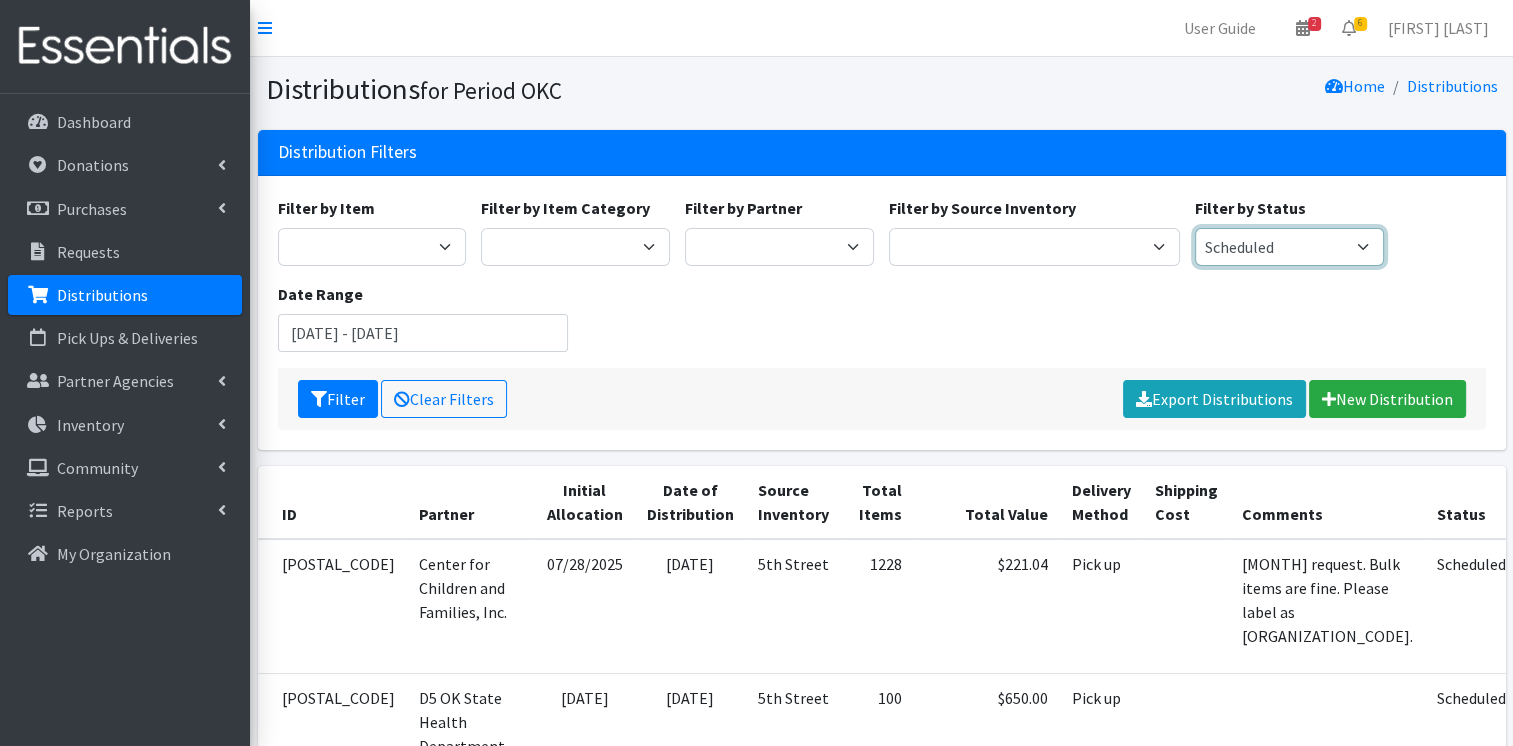 click on "Scheduled
Complete" at bounding box center (1289, 247) 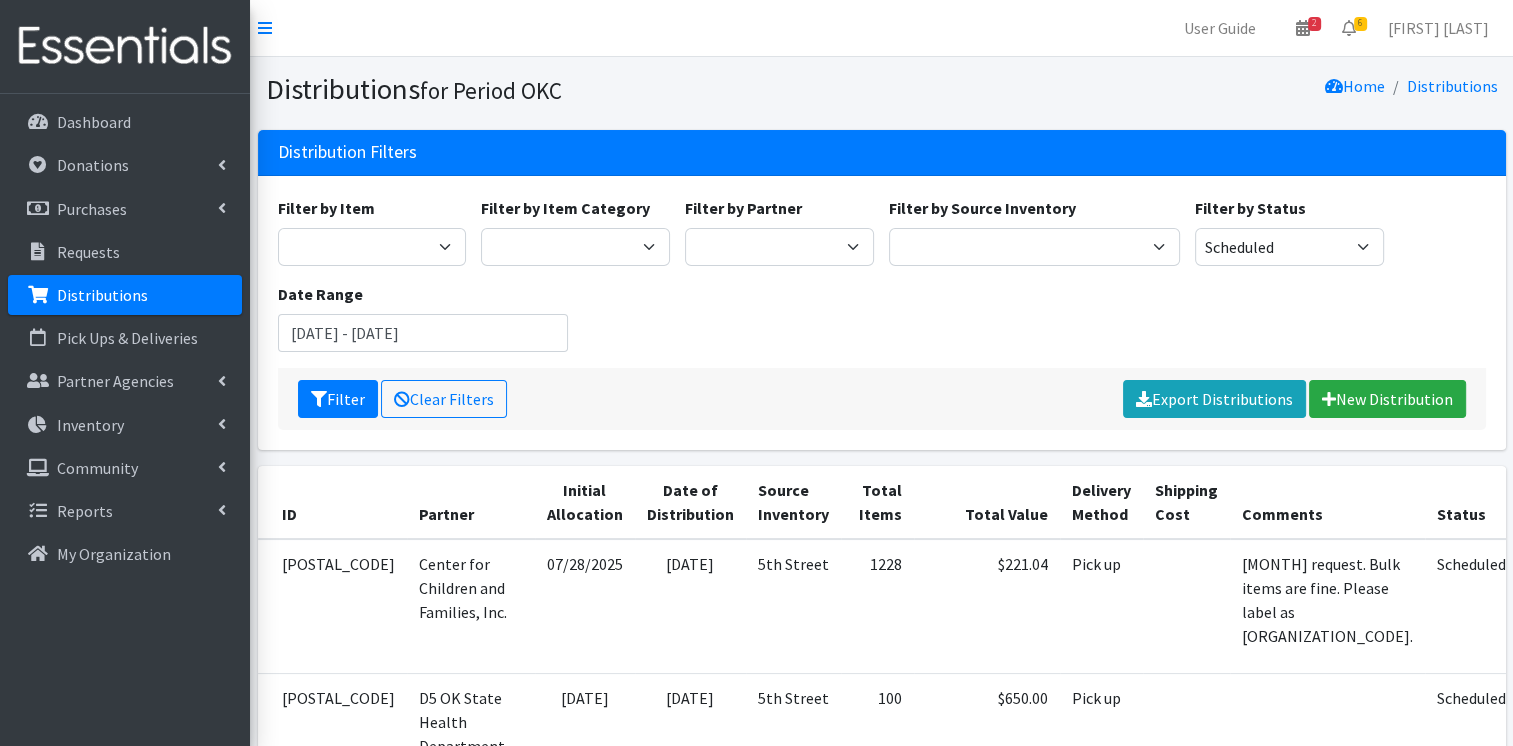 click on "Filter by Item
Adult Incontinence Pads
Applicator Tampons
Bag Stickers
Cloth Pads
Cup 2 pack
Large Cups
Liners
Non-applicator Tampons
pad bags
Pad Bags - Poly Mailer 10x13 - Blue
Pad Kits
Pads
Small Cups
tampon bags
Tampon Bags - Poly Mailer 6x9 - Purple
Tampon Kit
Tampon Kits
wipes
Wipes (Adult)
Filter by Item Category
Bulk Products
bags
Pads
Tampons
boxes
Kit Supplies
Kits
Menstrual Cups
Kit Items
Filter by Partner
ACTNow Health and Wellness Fair
ASTEC Schools
Bagz of luv Inc
Bethesda
CannaChurch OKC
Ceili Store
Center for Children and Families, Inc.
Central Oklahoma Community Mental Health Center
Christian Service Center - A ministry of Cross and Crown Mission
Citizens Caring for Children
Community Action Agency
Community Cart a Ministry of Olivet Baptist Church" at bounding box center (881, 282) 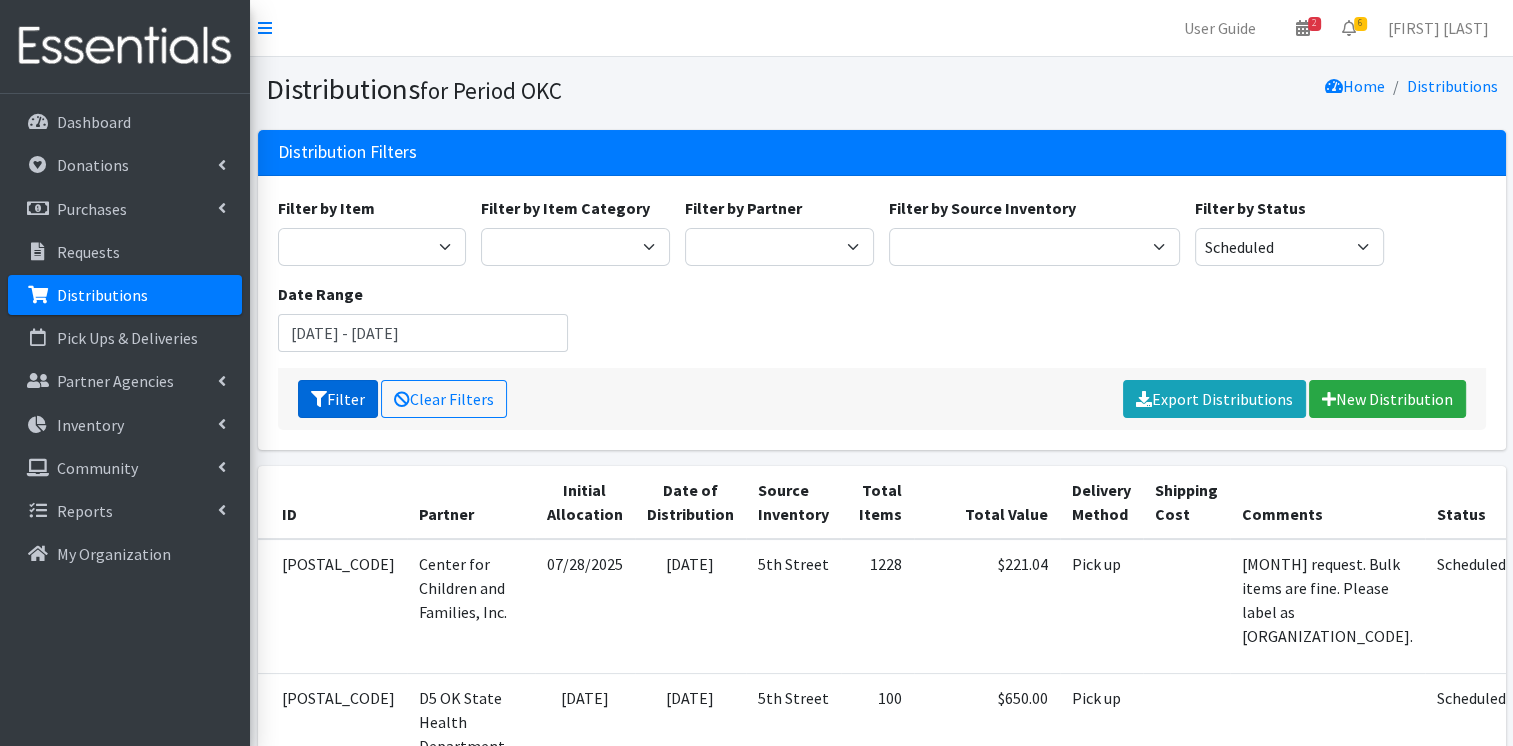 click on "Filter" at bounding box center [338, 399] 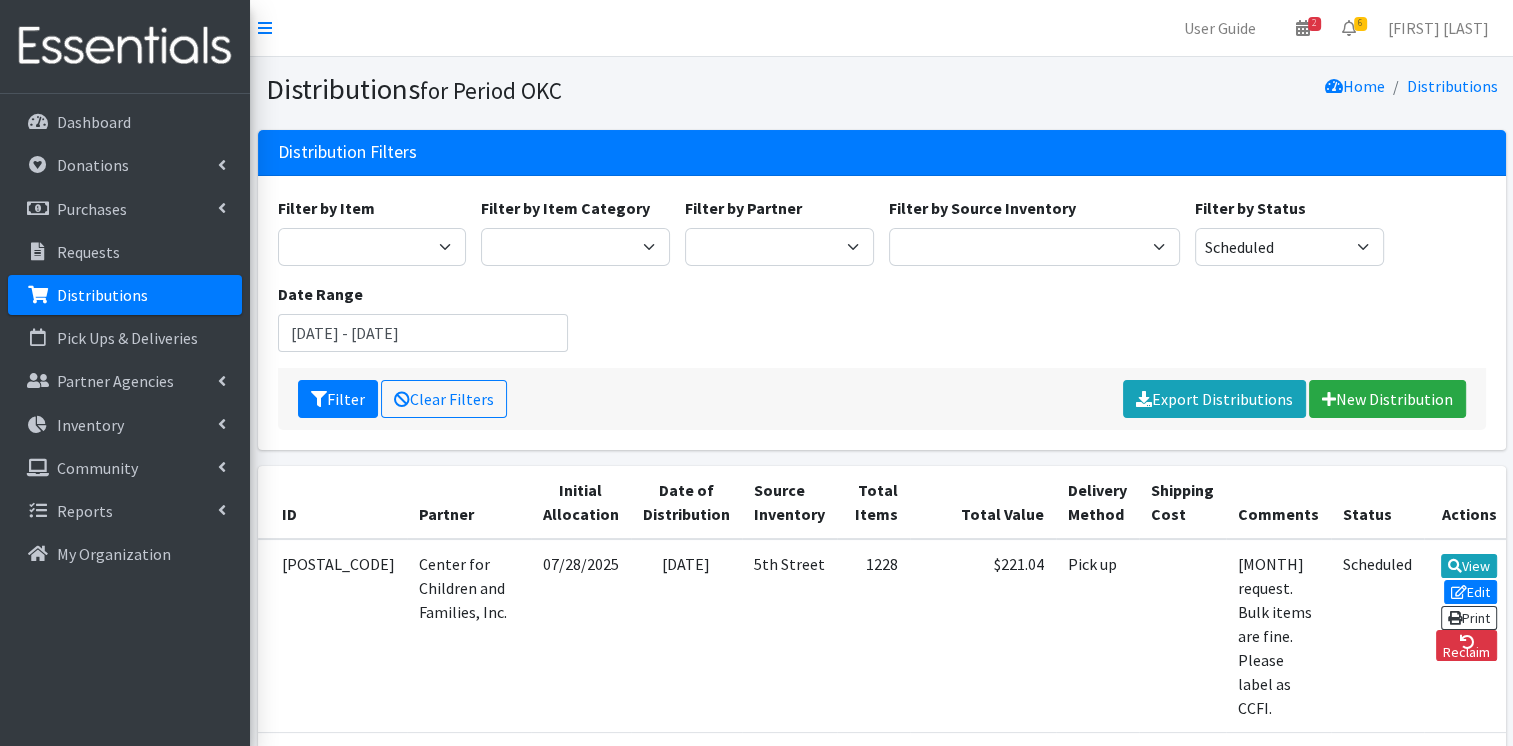 scroll, scrollTop: 600, scrollLeft: 0, axis: vertical 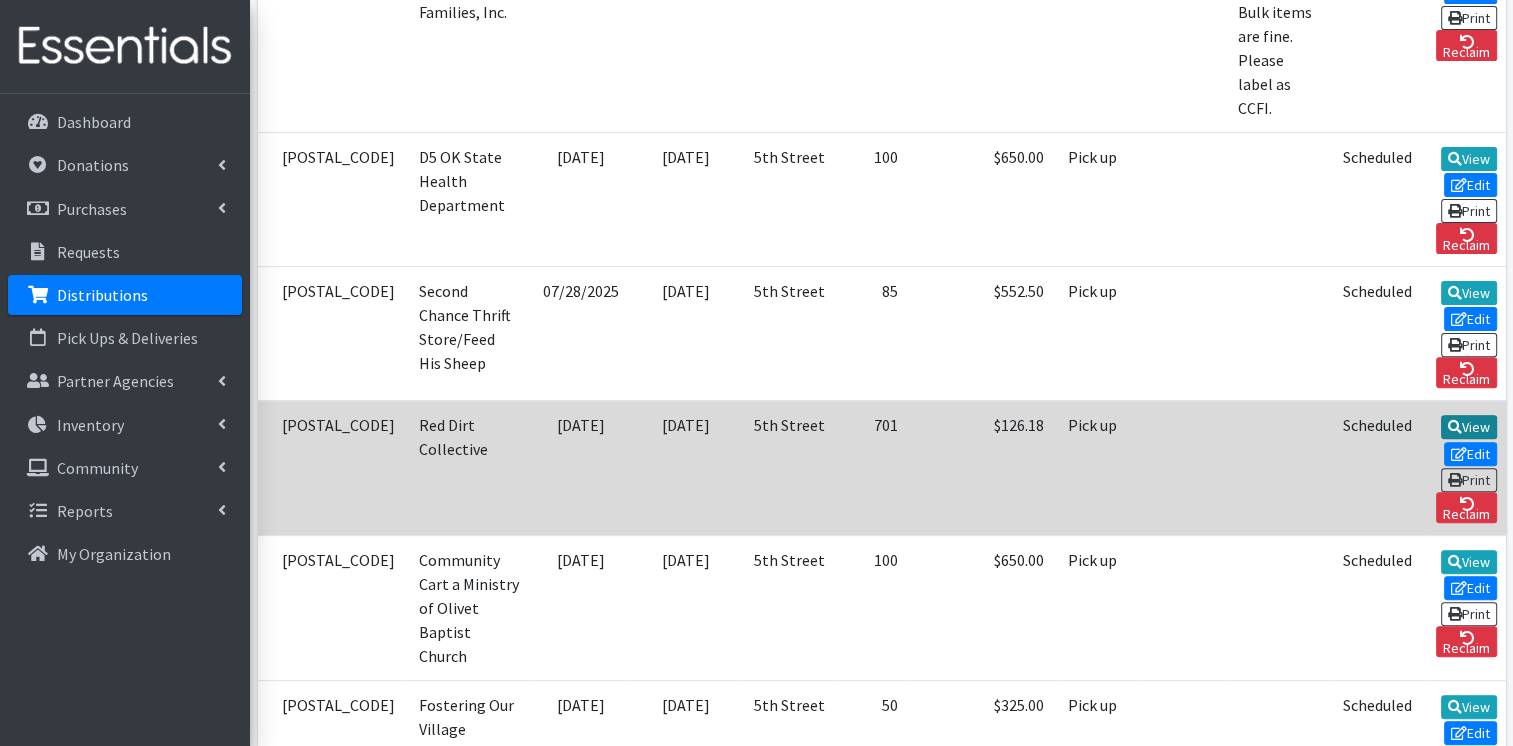 click at bounding box center (1455, 427) 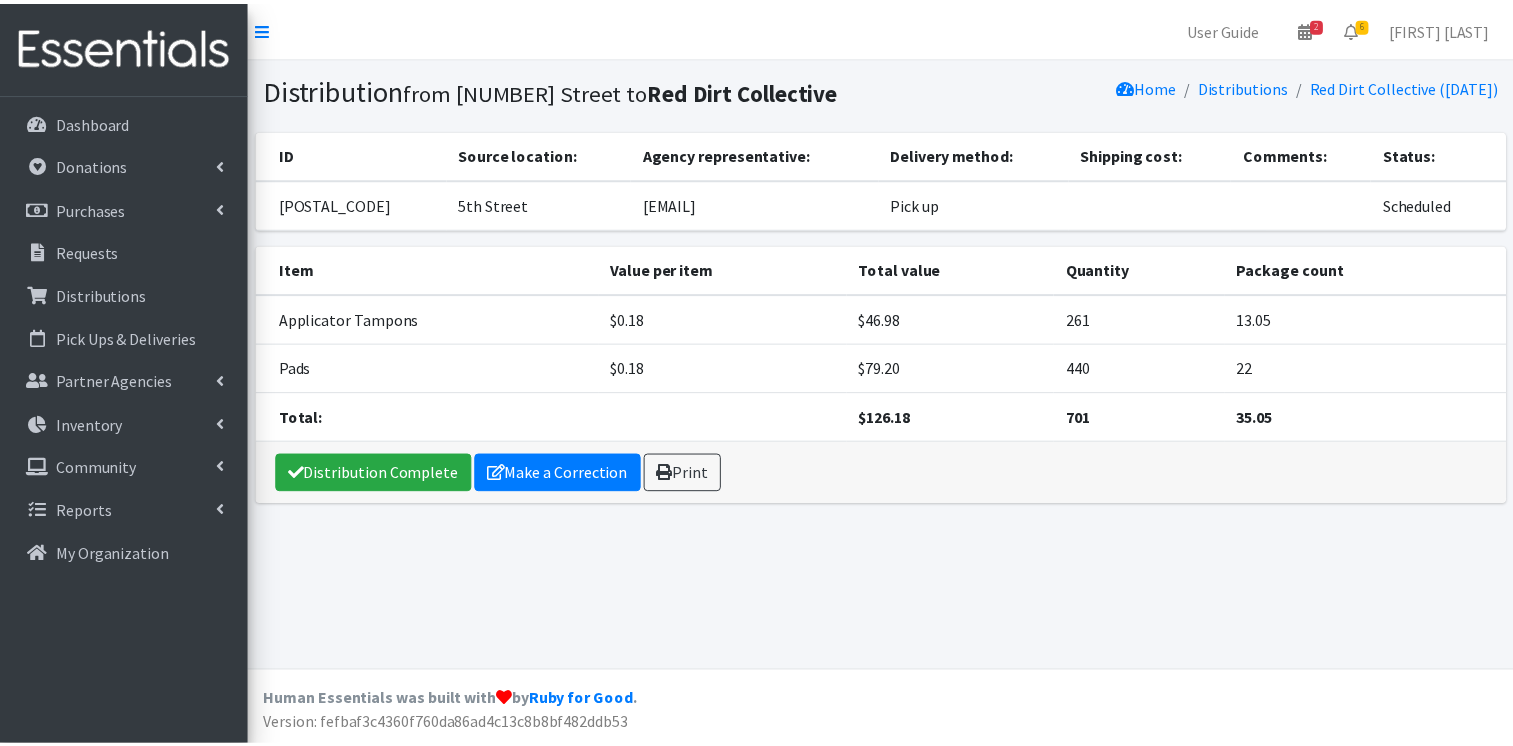 scroll, scrollTop: 0, scrollLeft: 0, axis: both 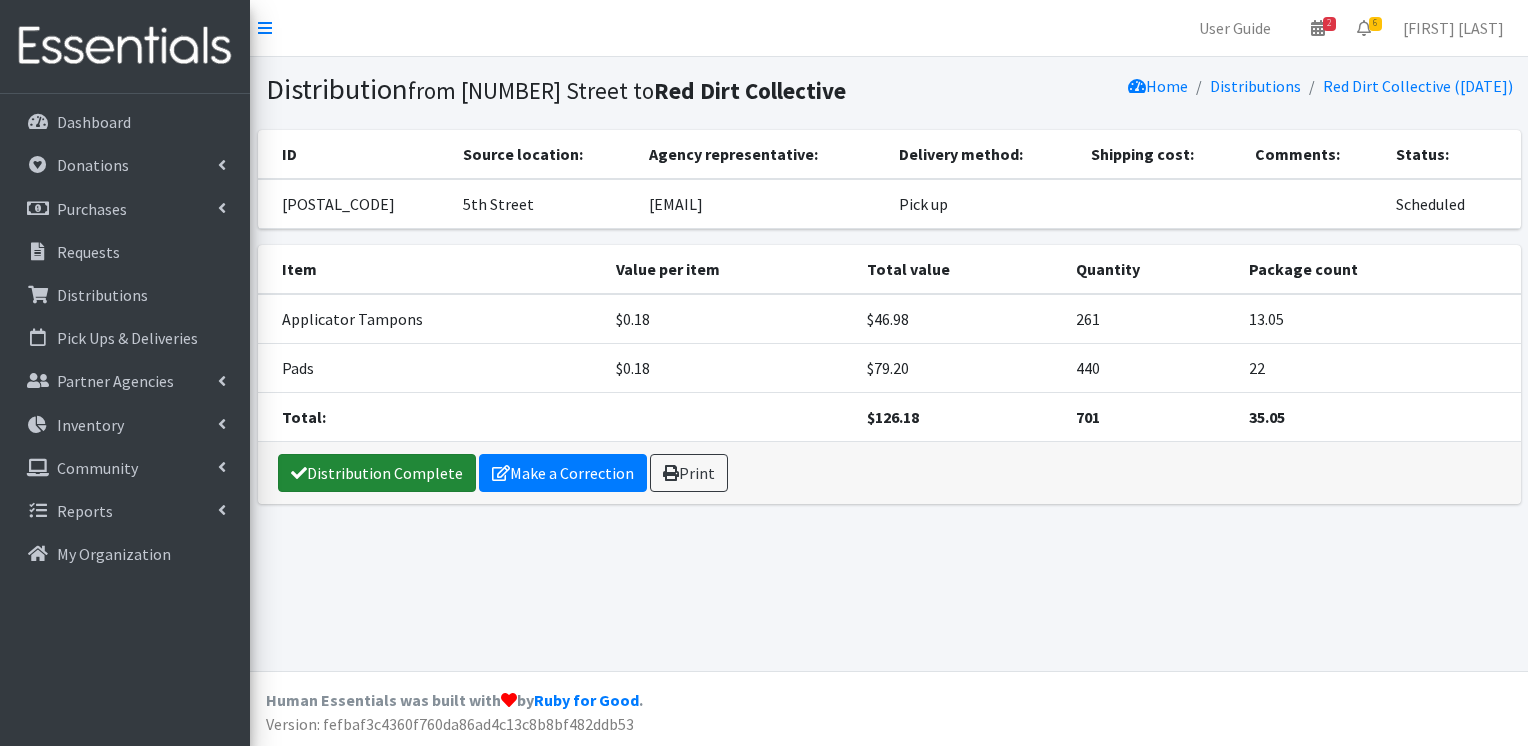 click on "Distribution Complete" at bounding box center [377, 473] 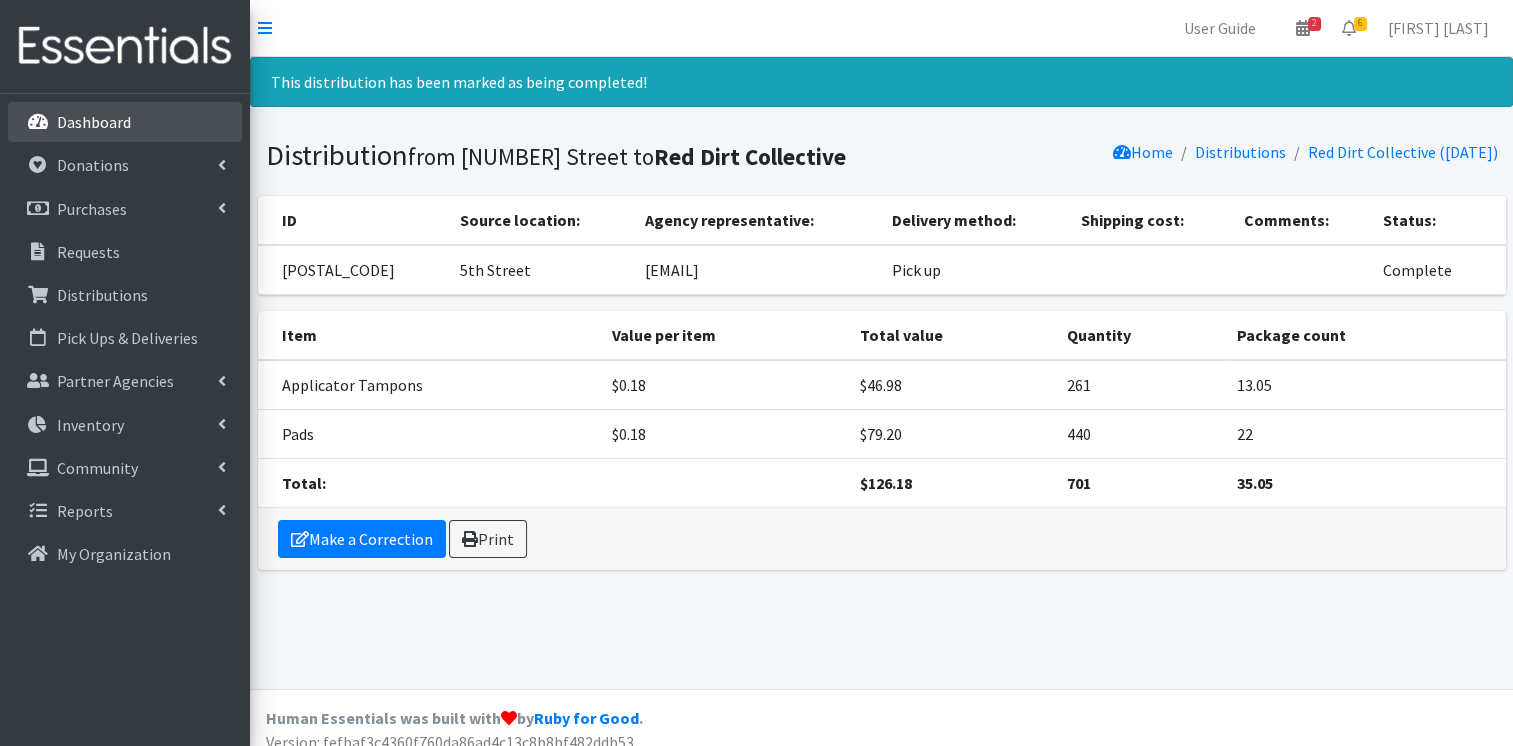 click on "Dashboard" at bounding box center [125, 122] 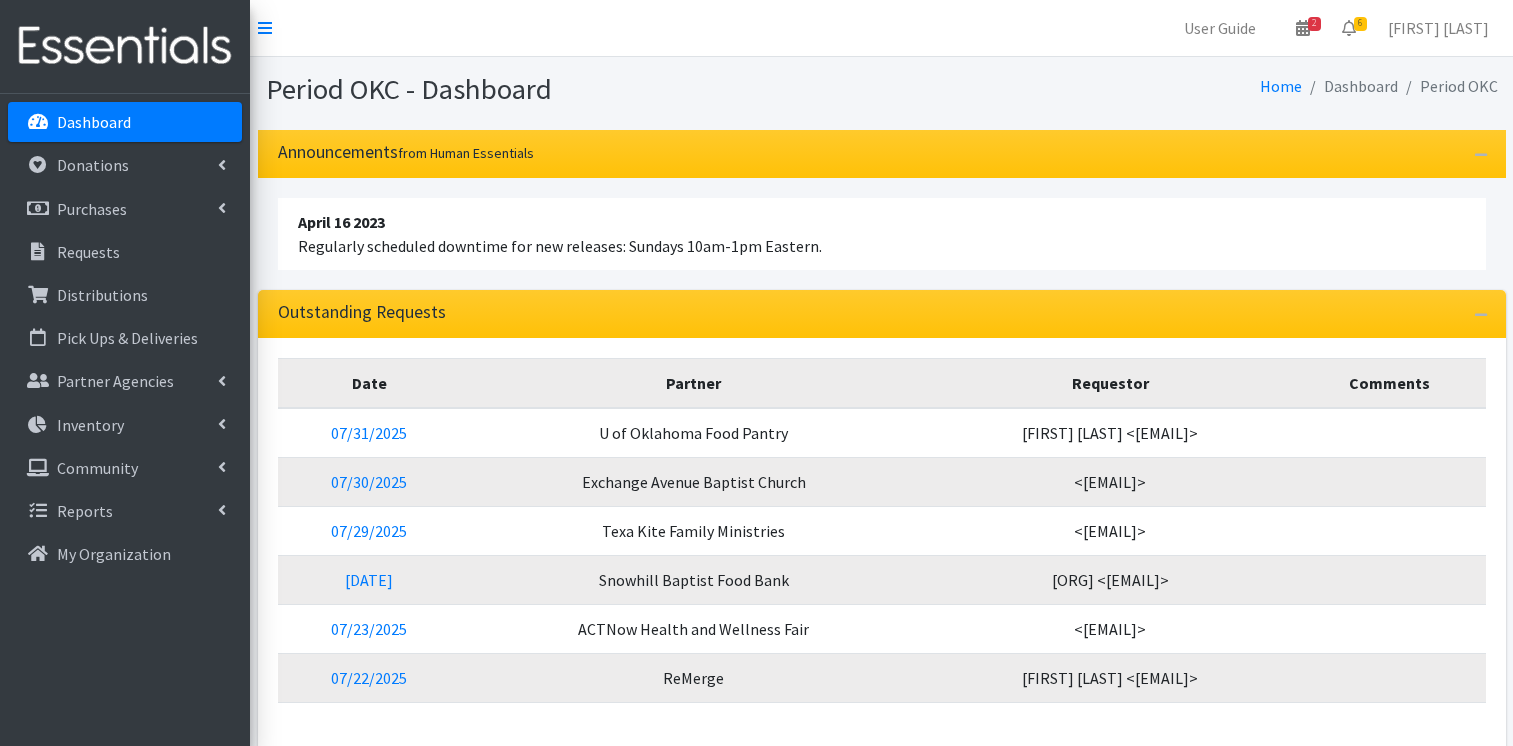 scroll, scrollTop: 0, scrollLeft: 0, axis: both 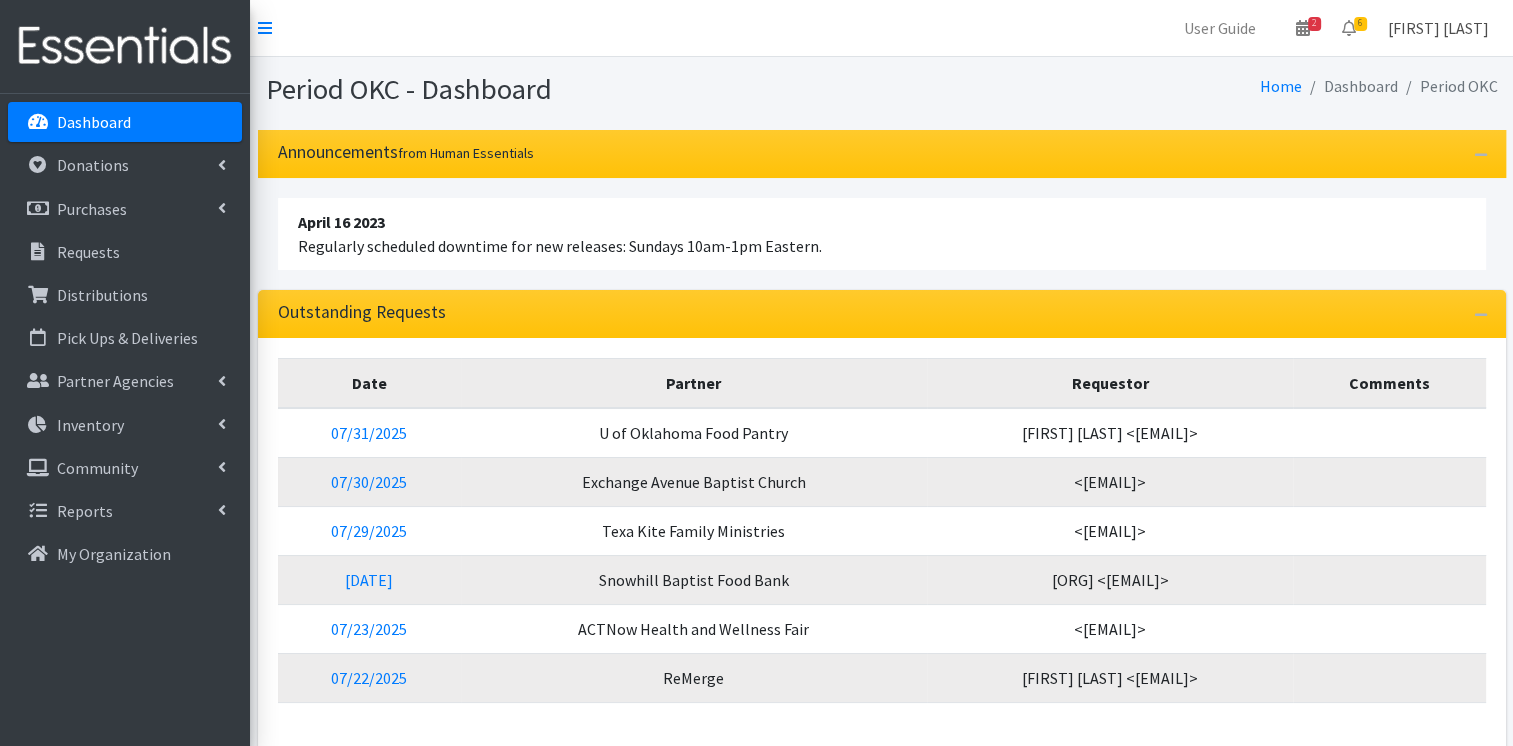click on "[FIRST] [LAST]" at bounding box center [1438, 28] 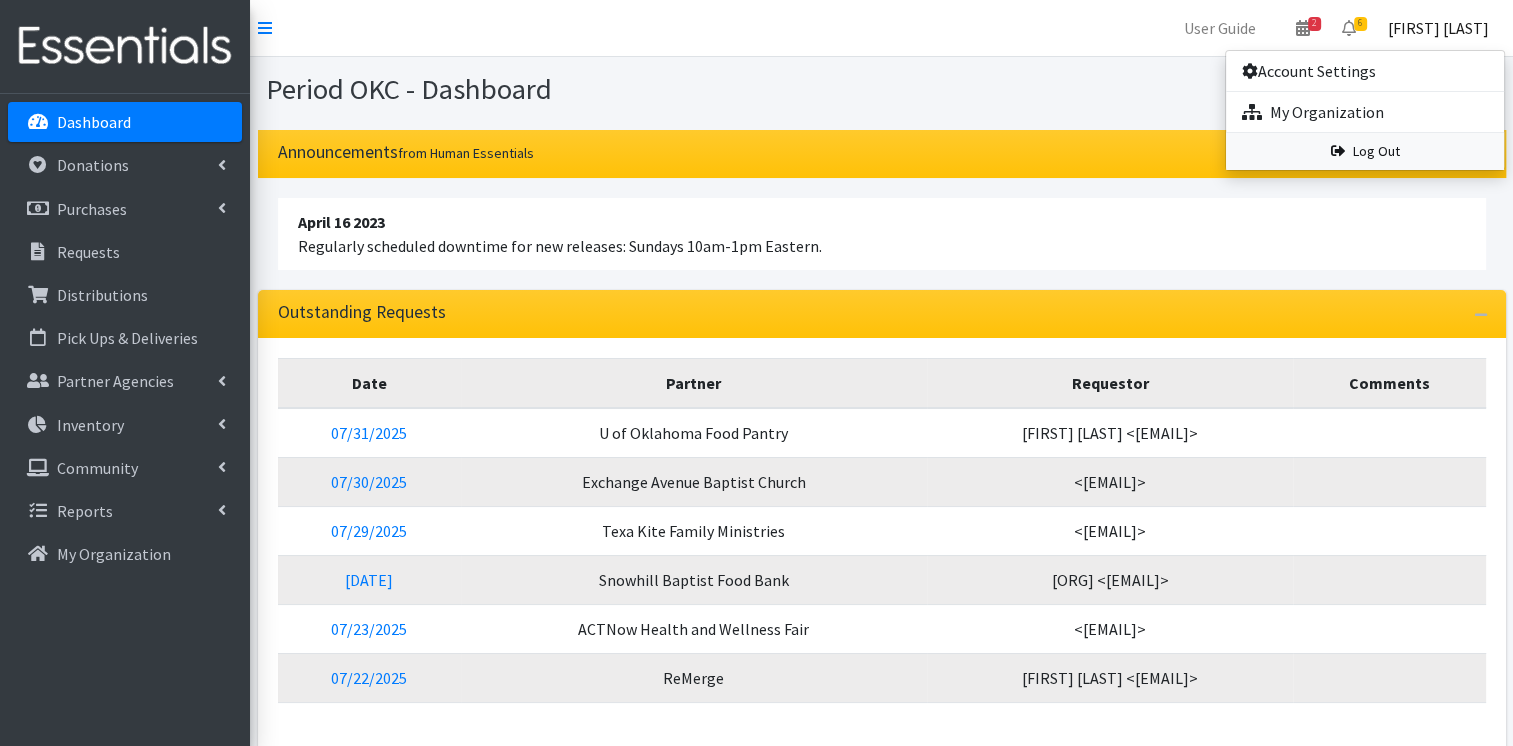 click on "Log Out" at bounding box center (1365, 151) 